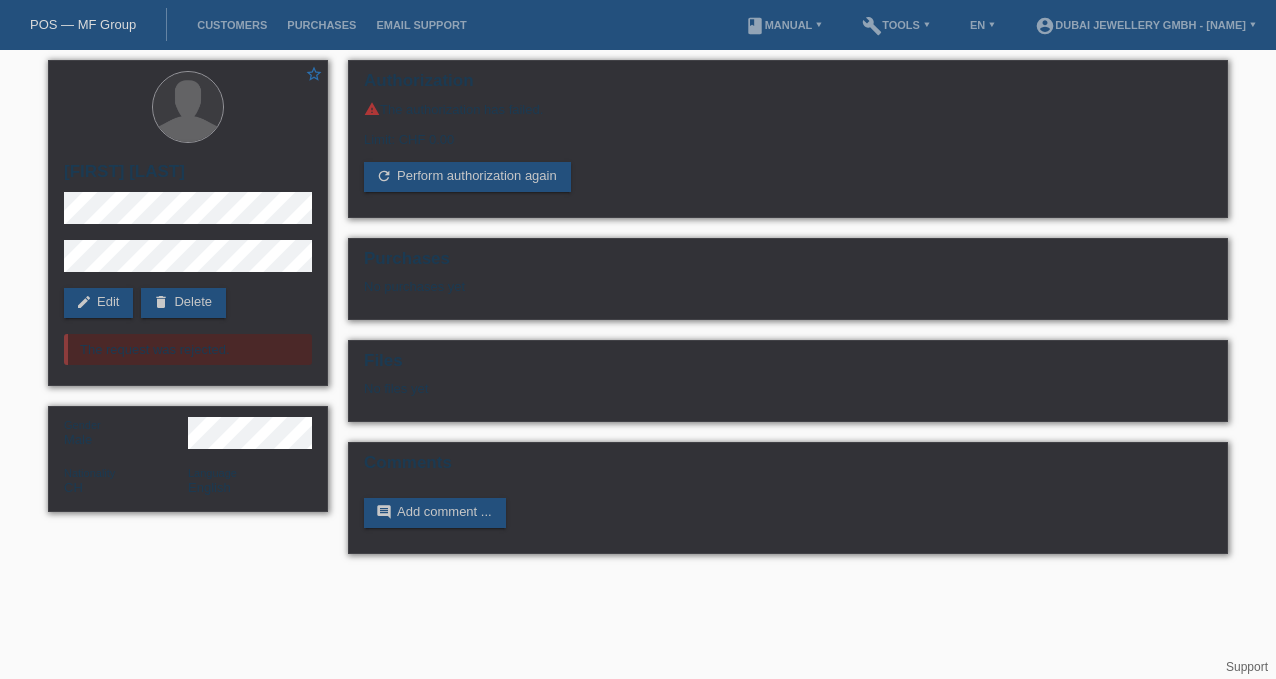 scroll, scrollTop: 0, scrollLeft: 0, axis: both 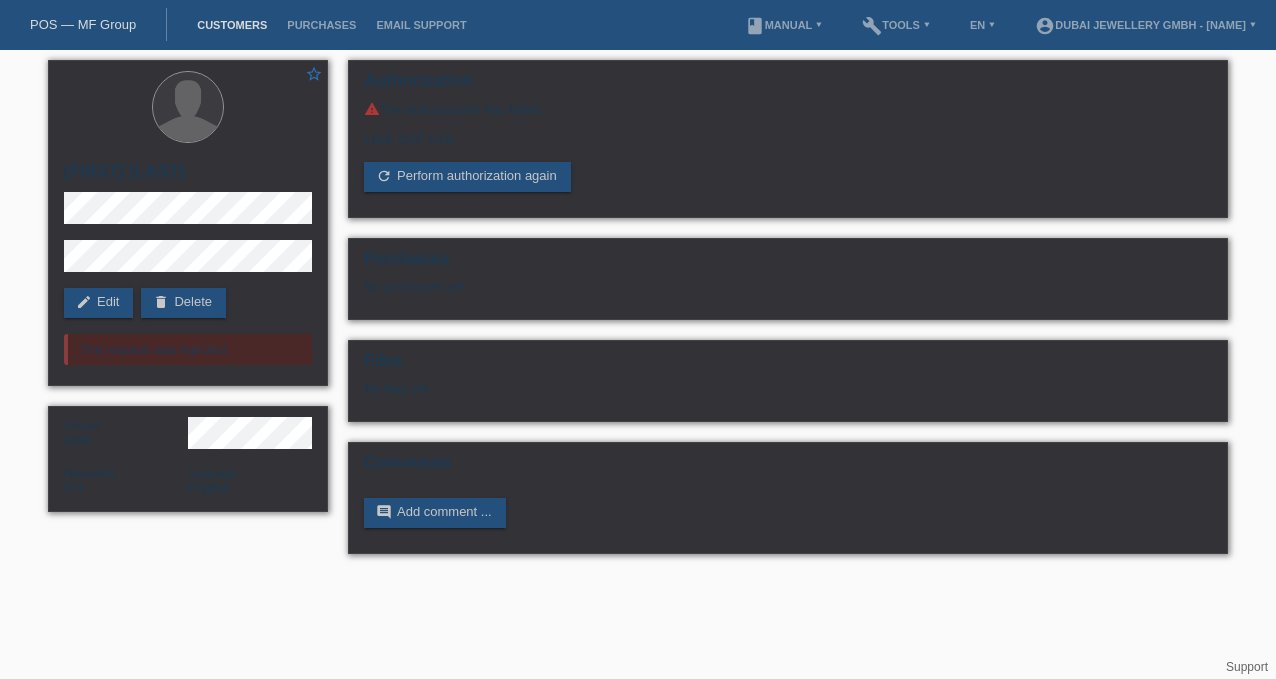 click on "Customers" at bounding box center [232, 25] 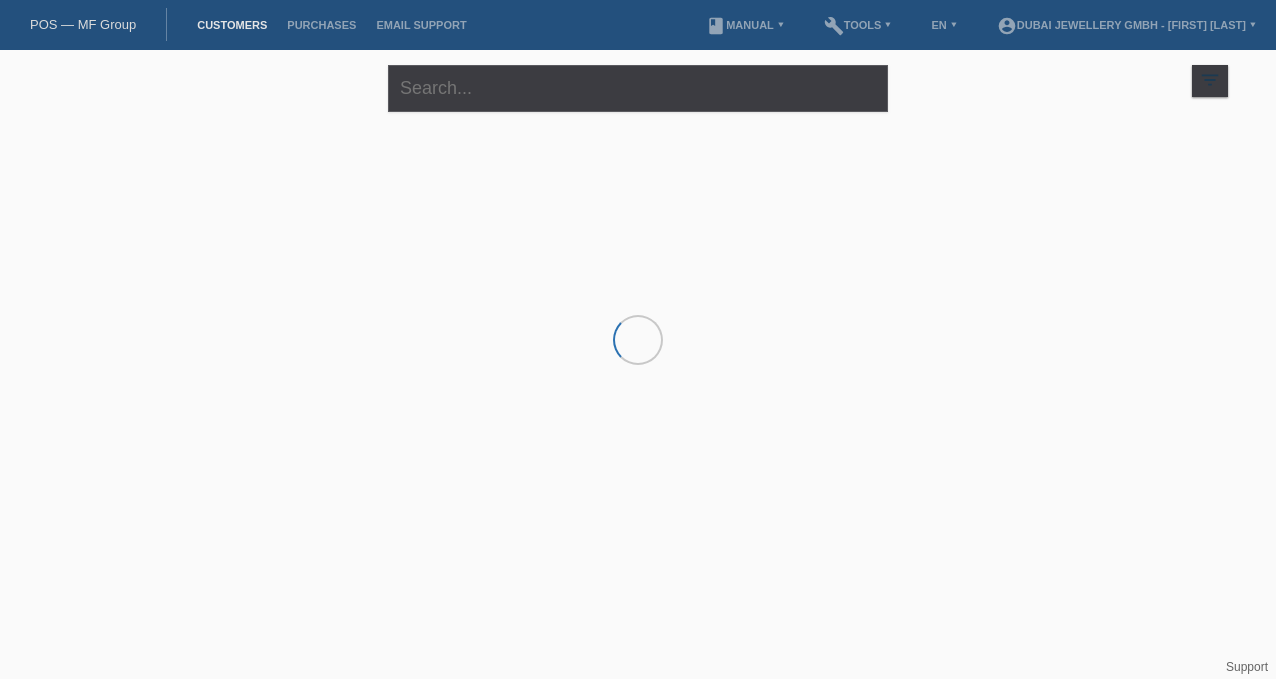 scroll, scrollTop: 0, scrollLeft: 0, axis: both 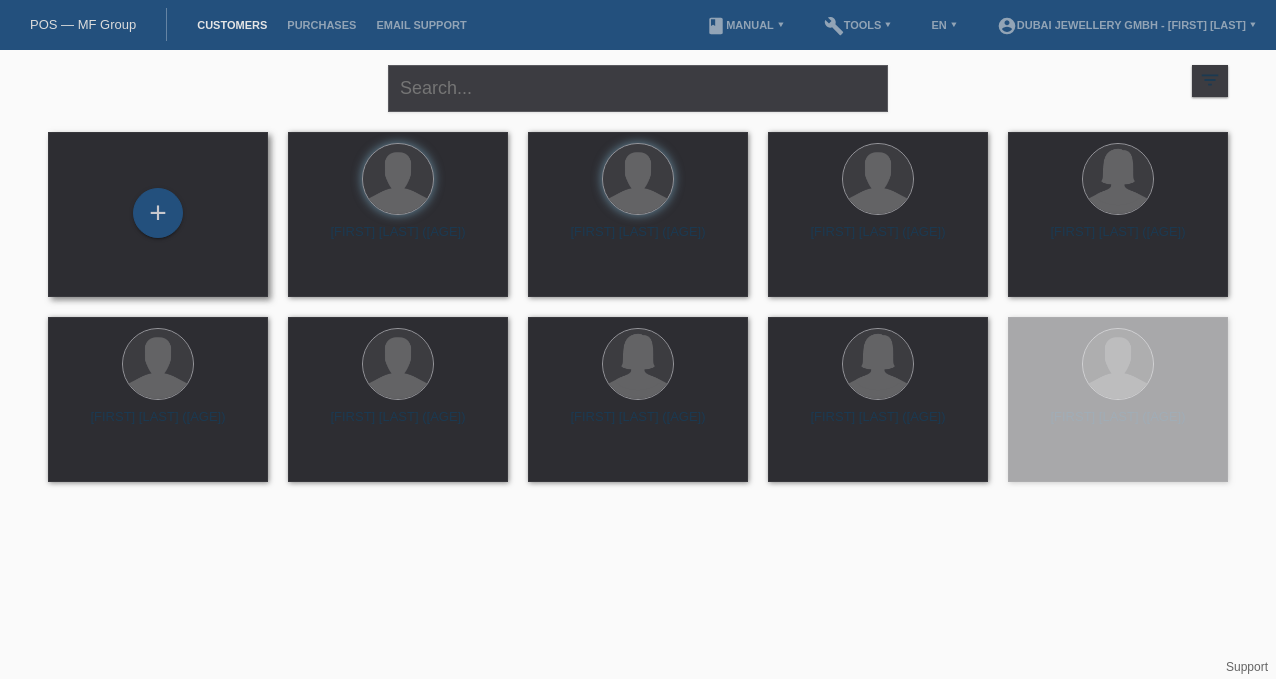click on "+" at bounding box center (158, 214) 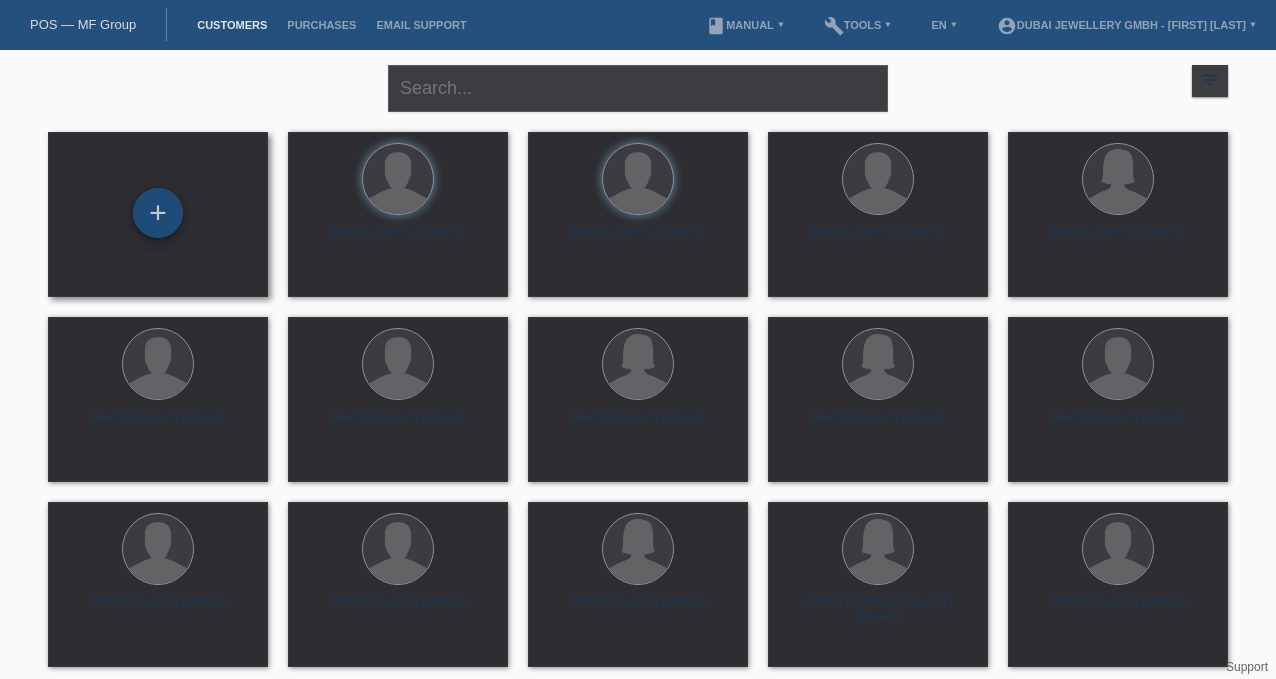 click on "+" at bounding box center (158, 213) 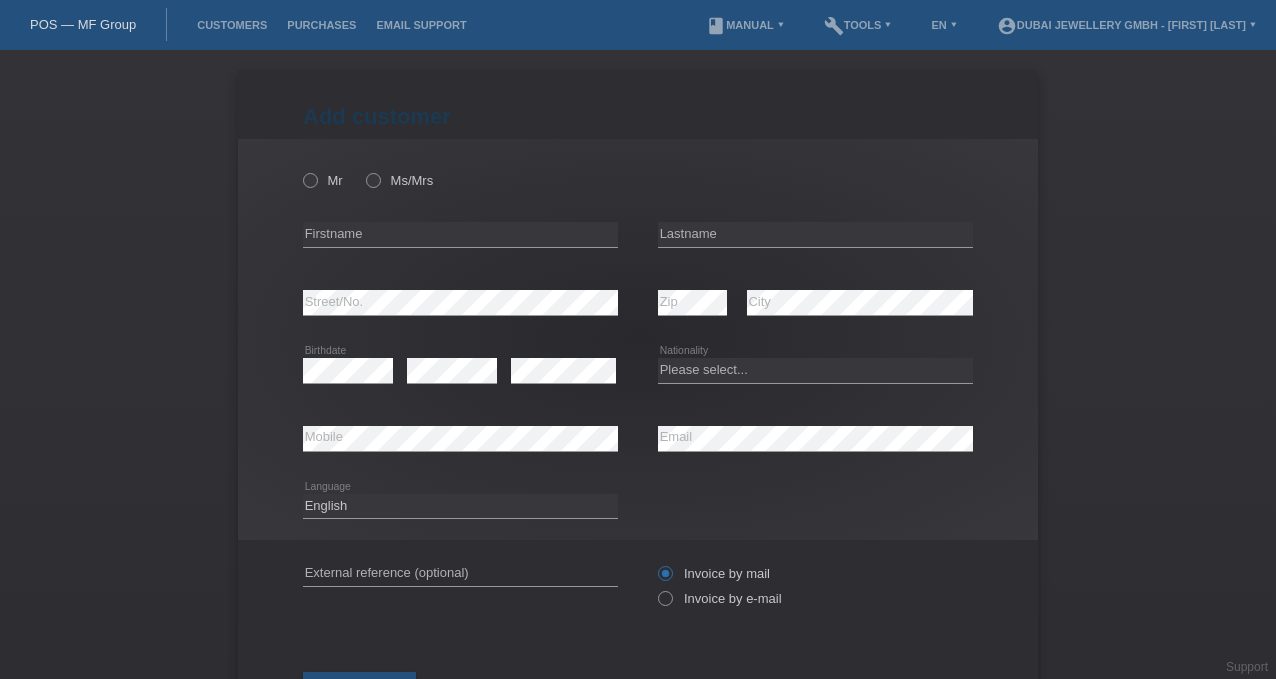 scroll, scrollTop: 0, scrollLeft: 0, axis: both 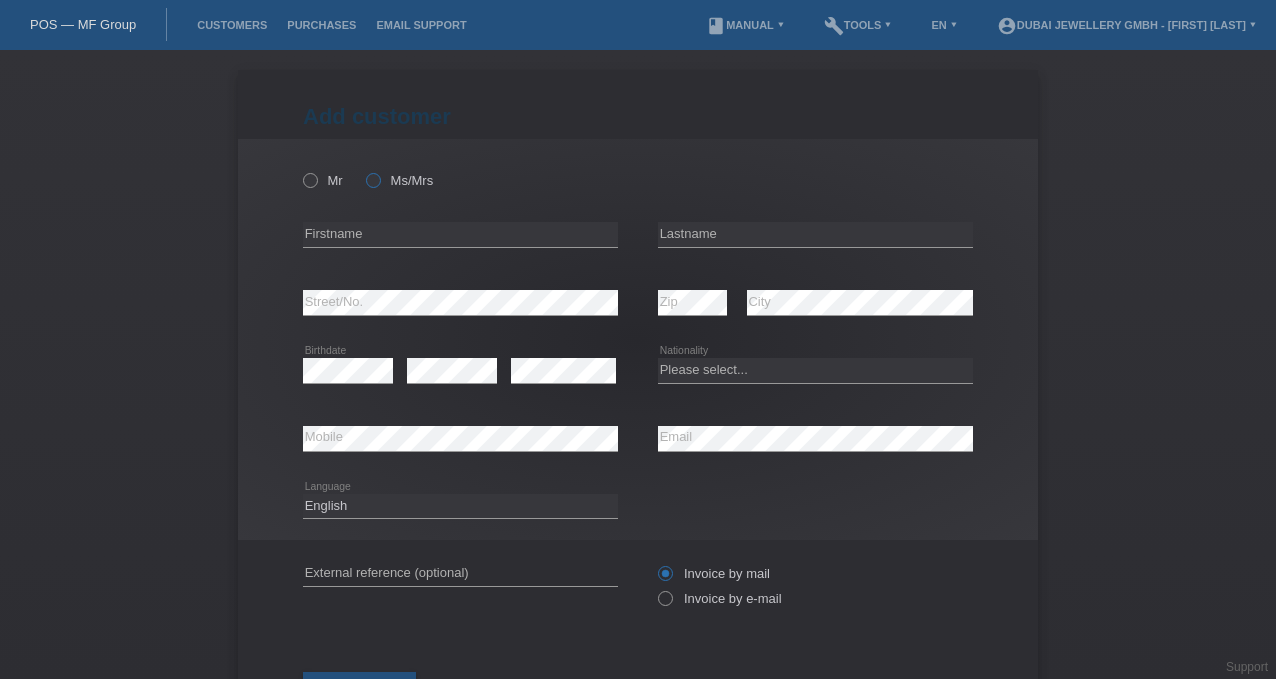 click on "Ms/Mrs" at bounding box center [399, 180] 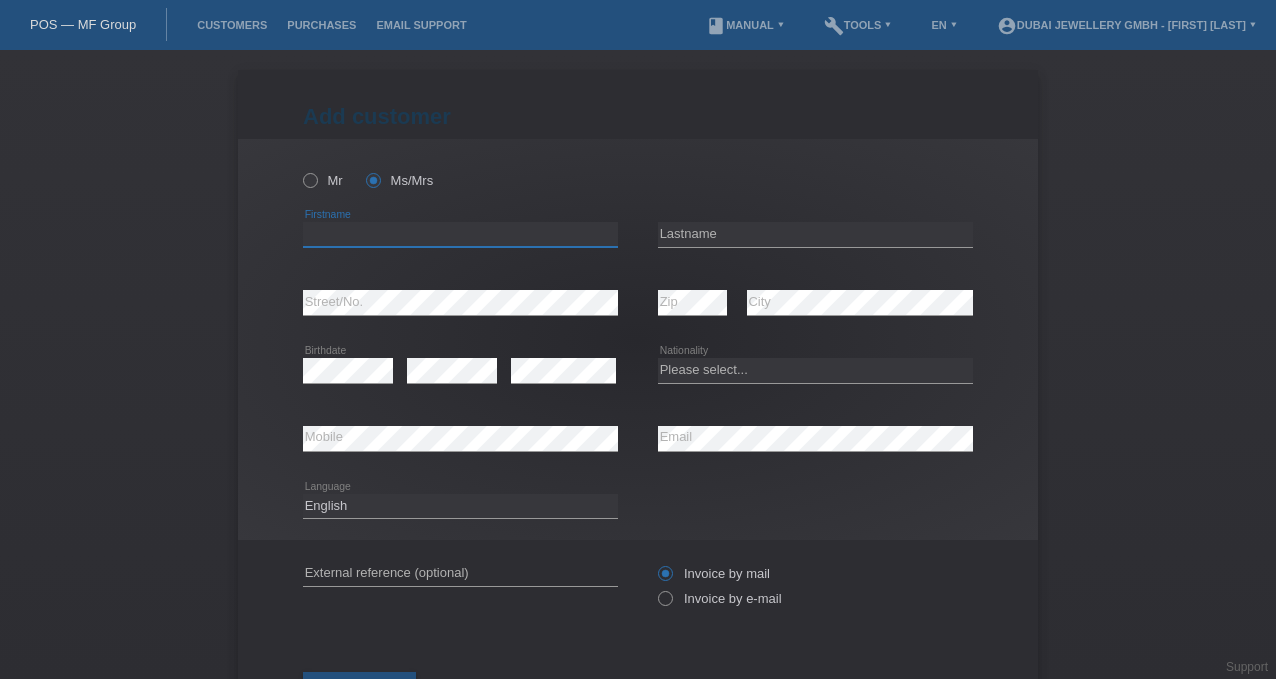 click at bounding box center [460, 234] 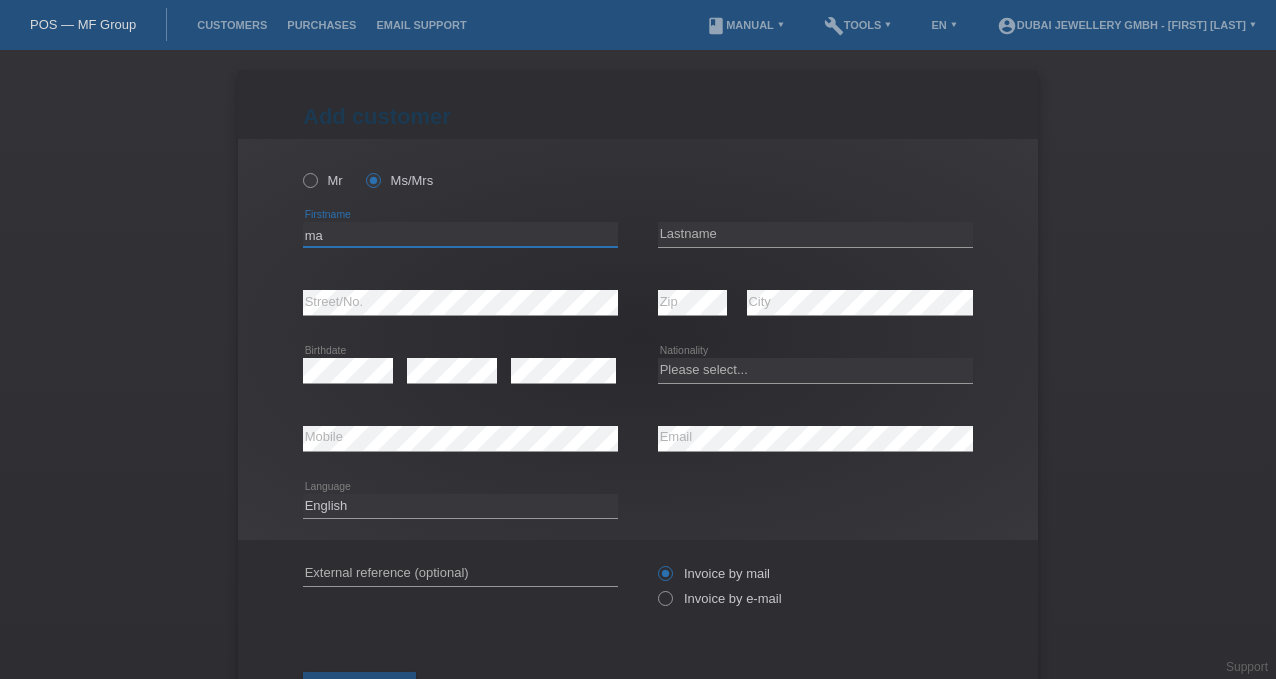 type on "m" 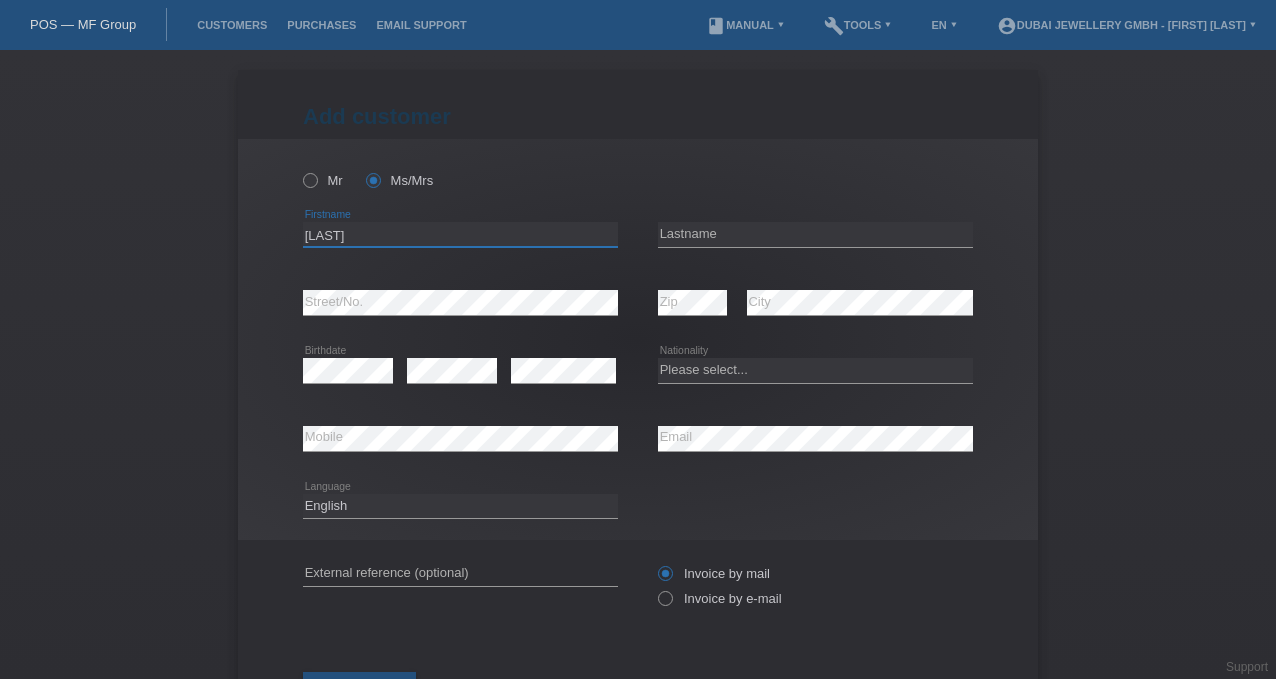 type on "[FIRST]" 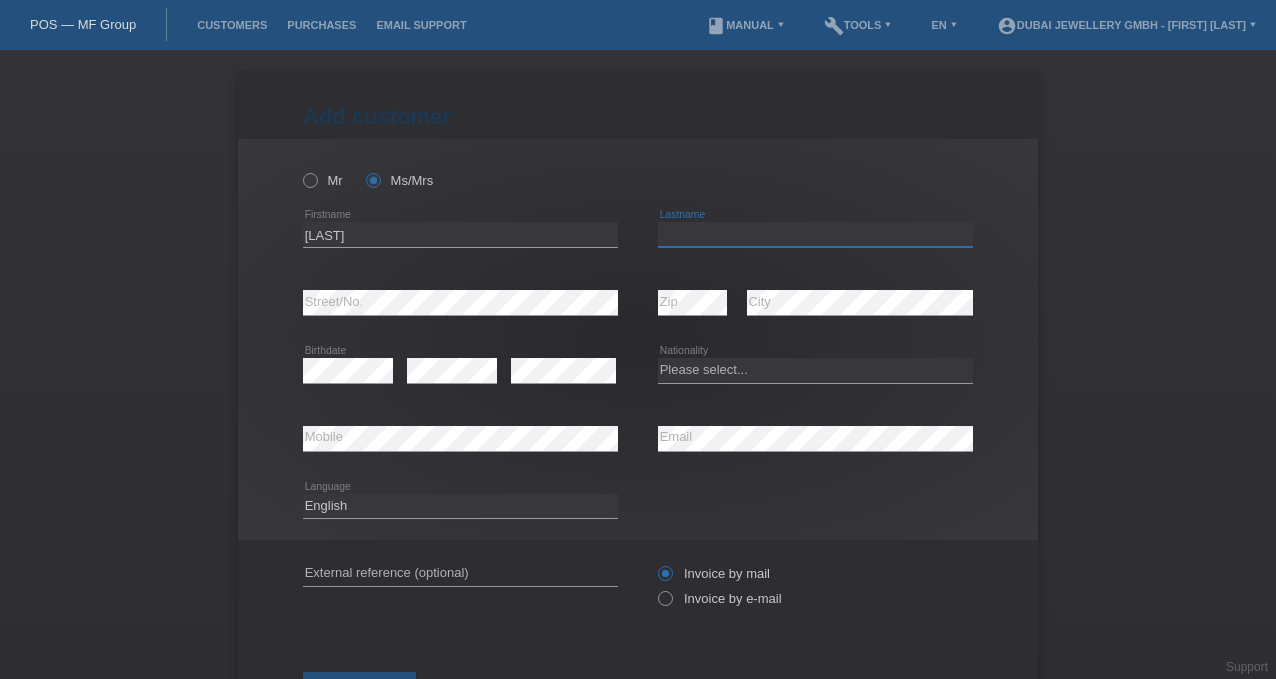 click at bounding box center (815, 234) 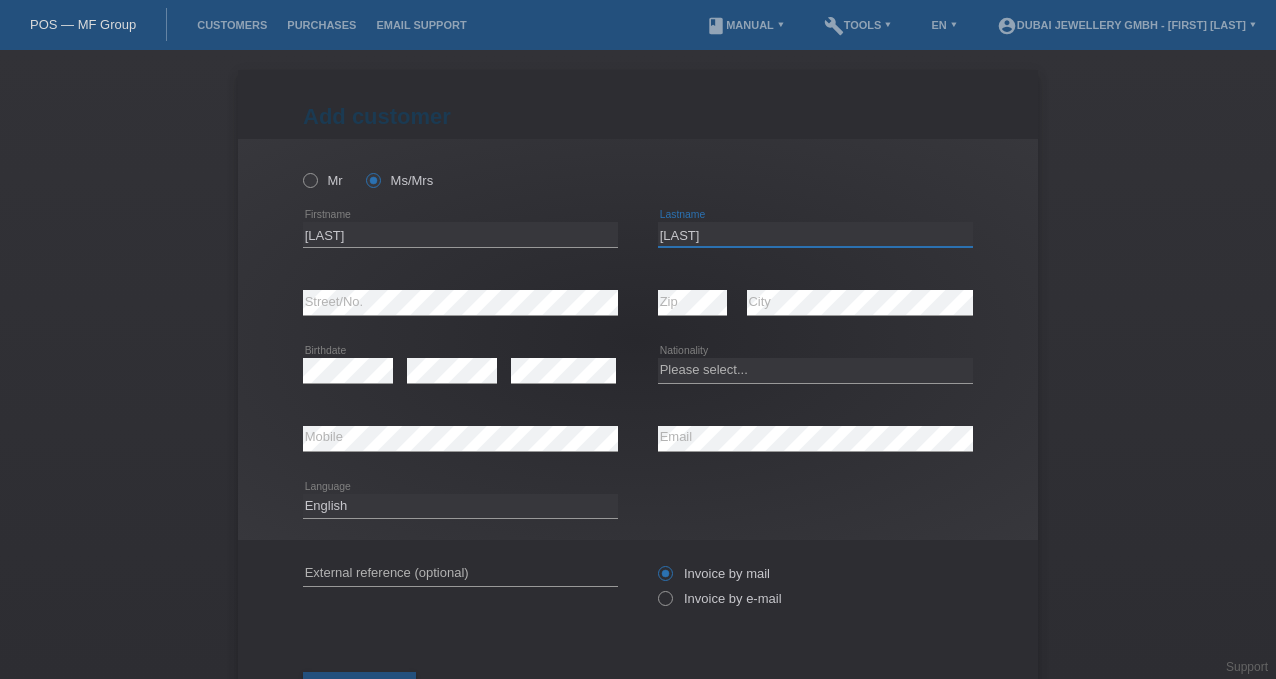 type on "[NAME]" 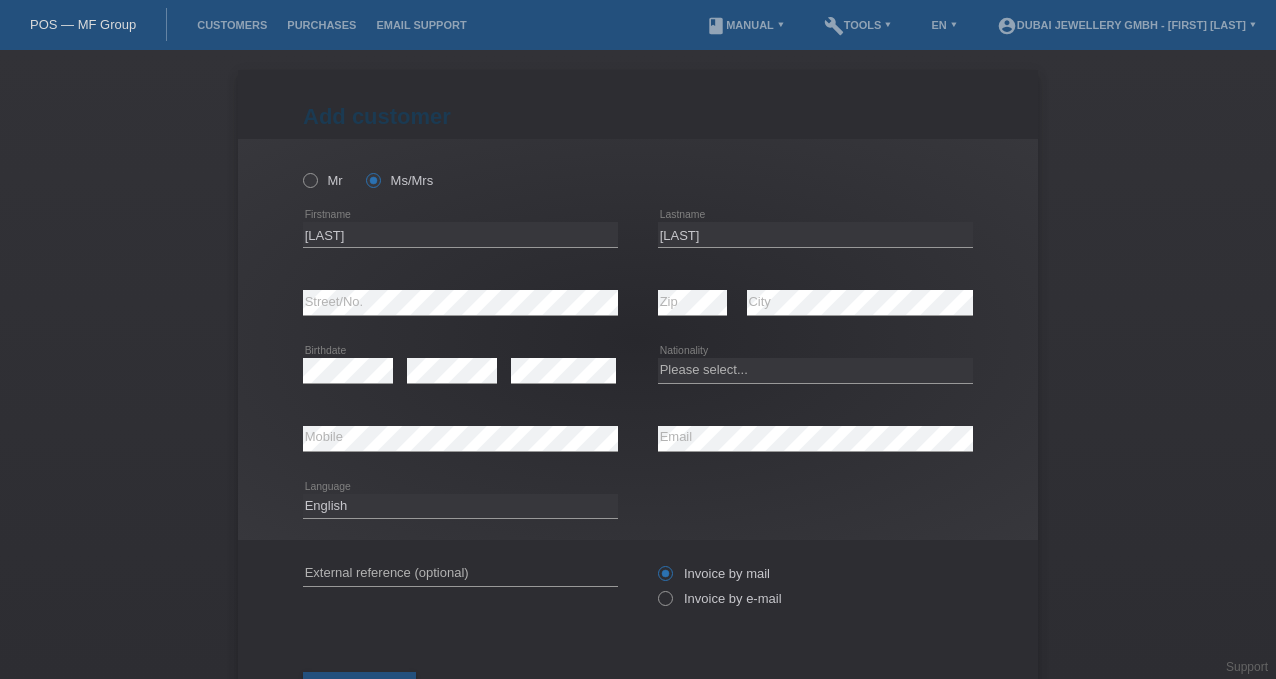click on "error" at bounding box center (452, 370) 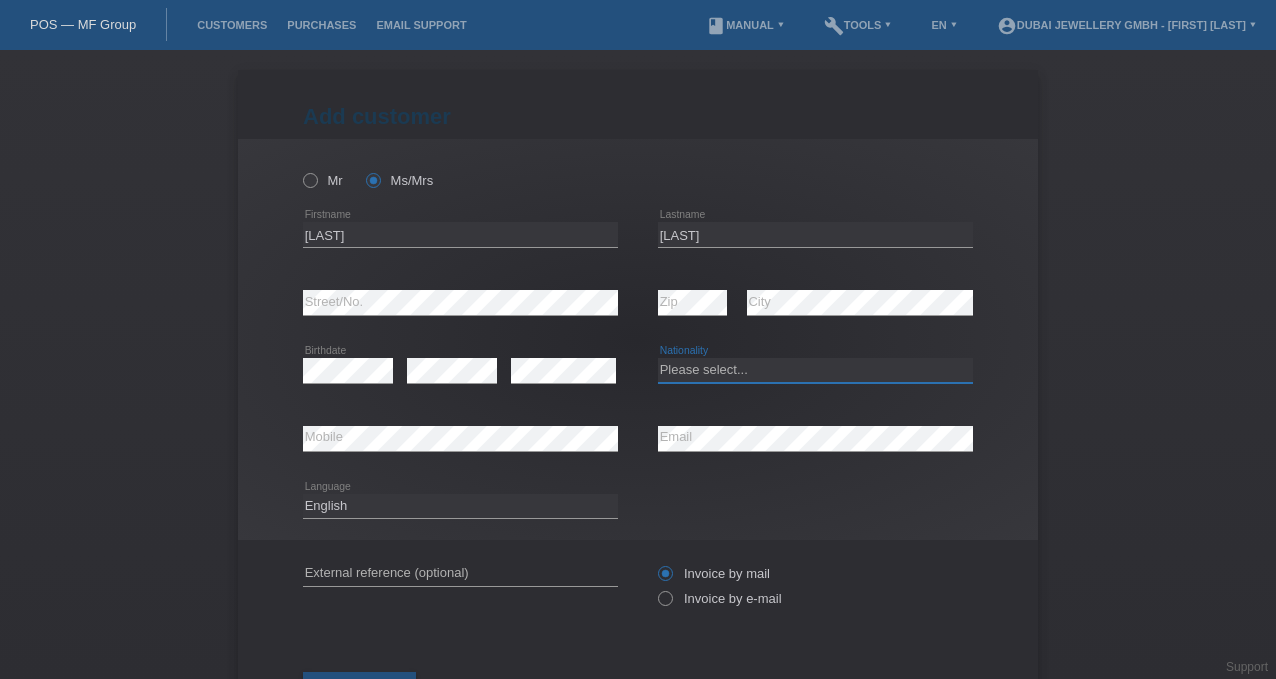 click on "Please select...
Switzerland
Austria
Germany
Liechtenstein
------------
Afghanistan
Åland Islands
Albania
Algeria
American Samoa Andorra Angola Anguilla Antarctica Antigua and Barbuda Argentina Armenia" at bounding box center [815, 370] 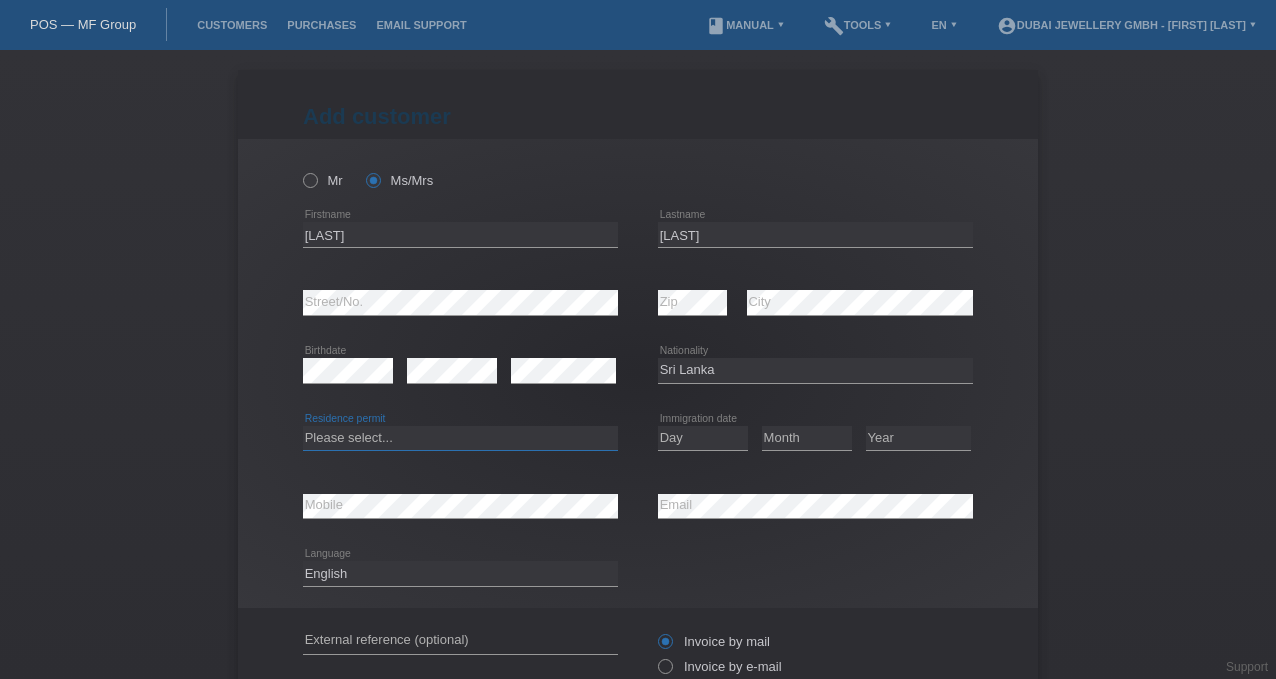 click on "Please select...
C
B
B - Refugee status
Other" at bounding box center (460, 438) 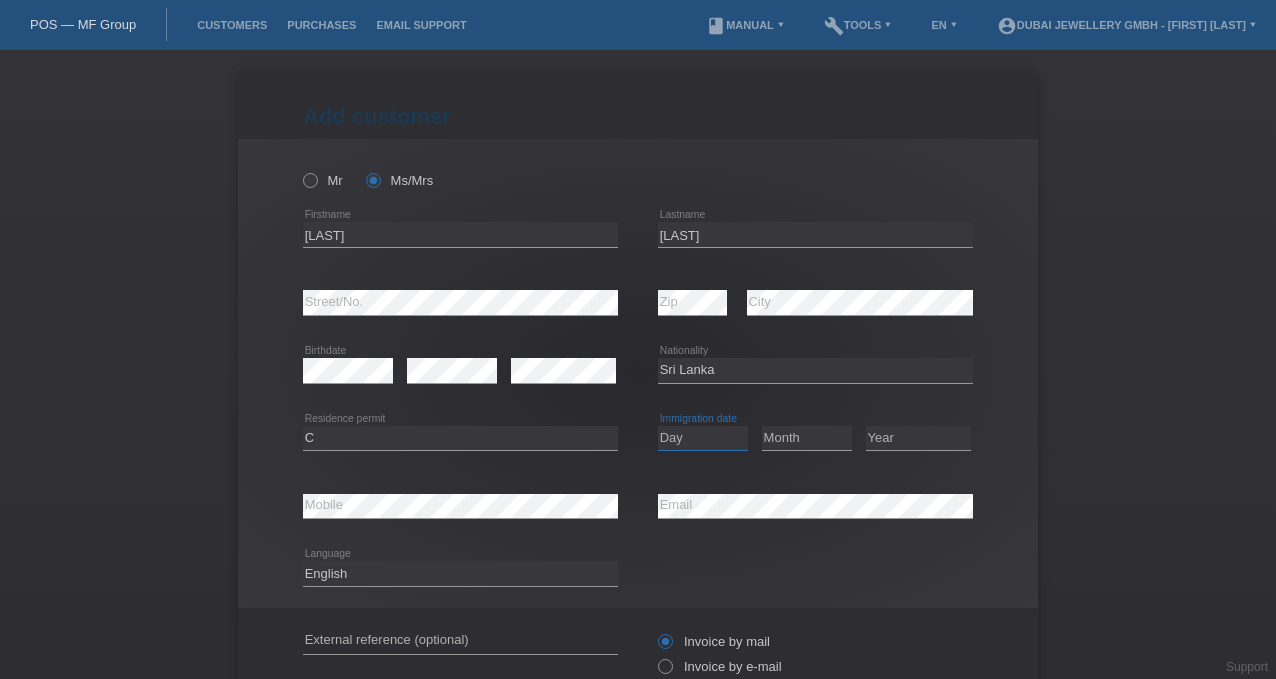 click on "Day
01
02
03
04
05
06
07
08
09
10 11" at bounding box center [703, 438] 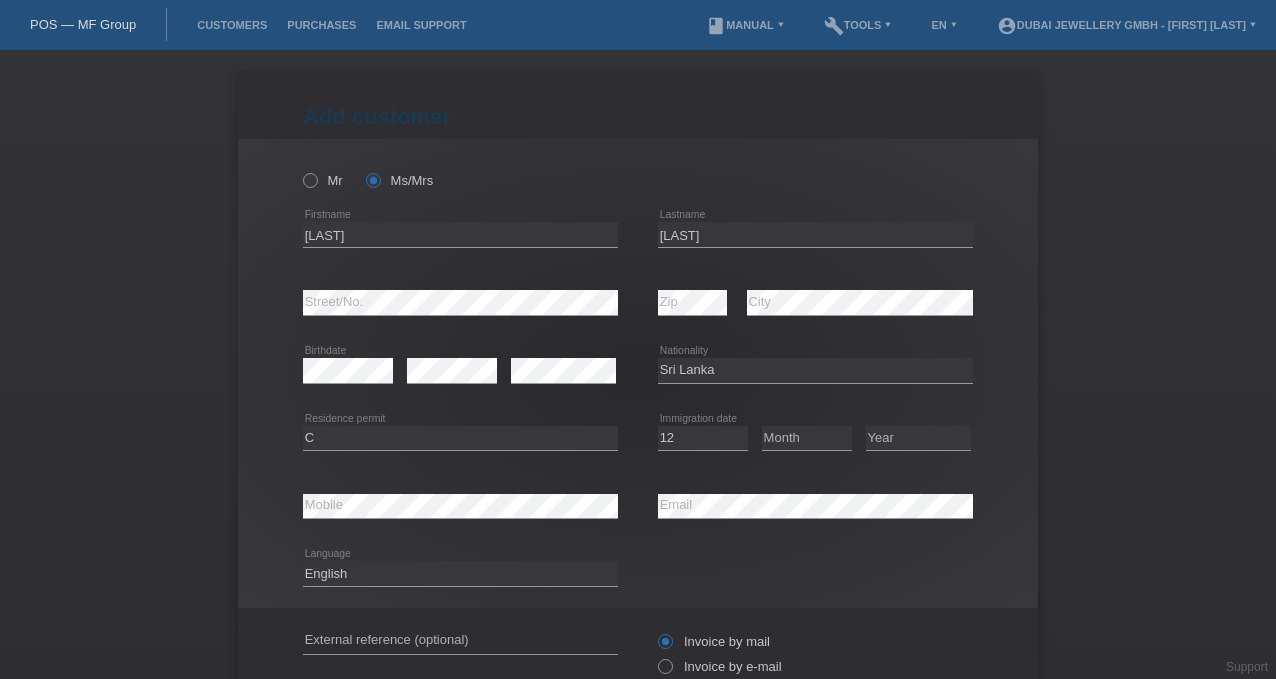 click on "Month
01
02
03
04
05
06
07
08
09 10 11 12 error" at bounding box center [807, 439] 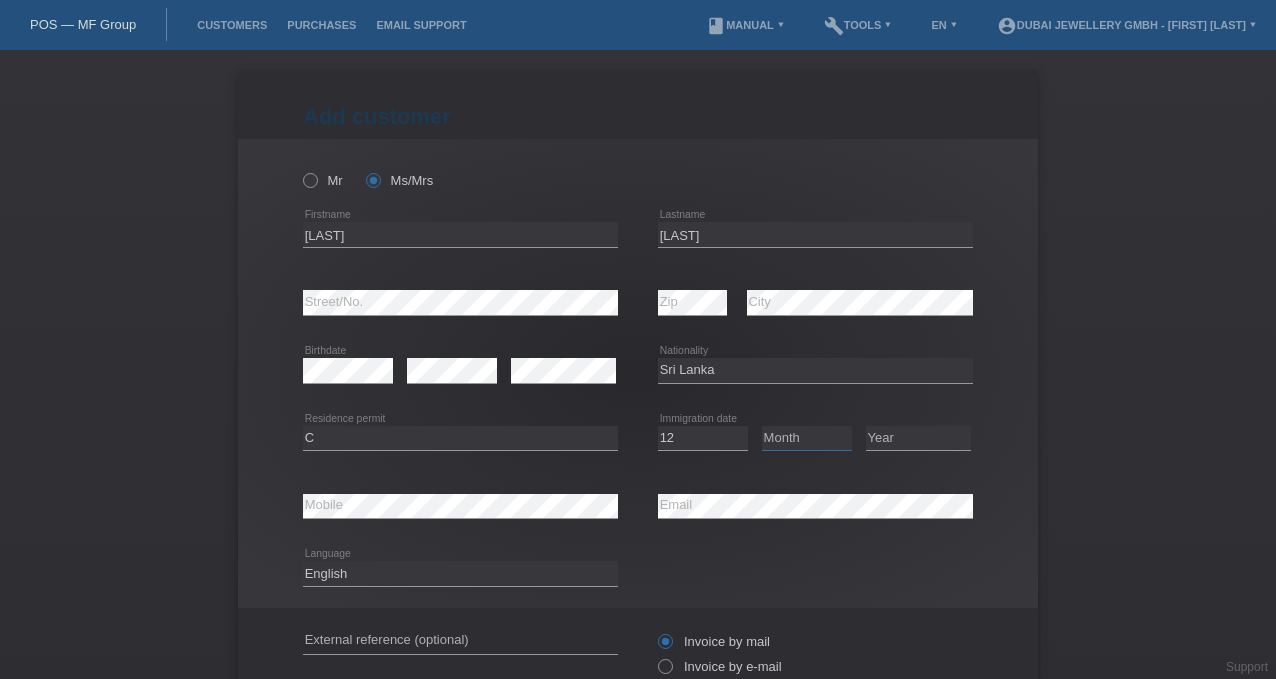 click on "Month
01
02
03
04
05
06
07
08
09
10 11" at bounding box center [807, 438] 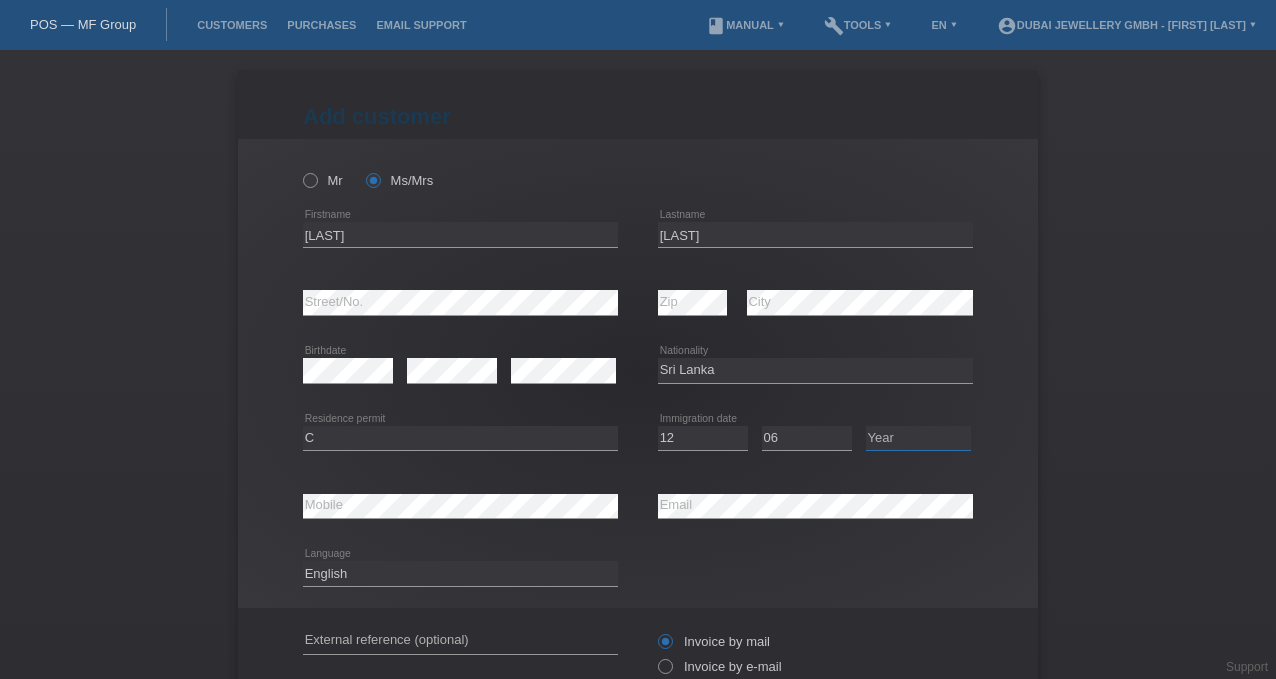 click on "Year
2025
2024
2023
2022
2021
2020
2019
2018
2017 2016 2015 2014 2013 2012 2011 2010 2009 2008 2007 2006 2005 2004 2003 2002 2001" at bounding box center [918, 438] 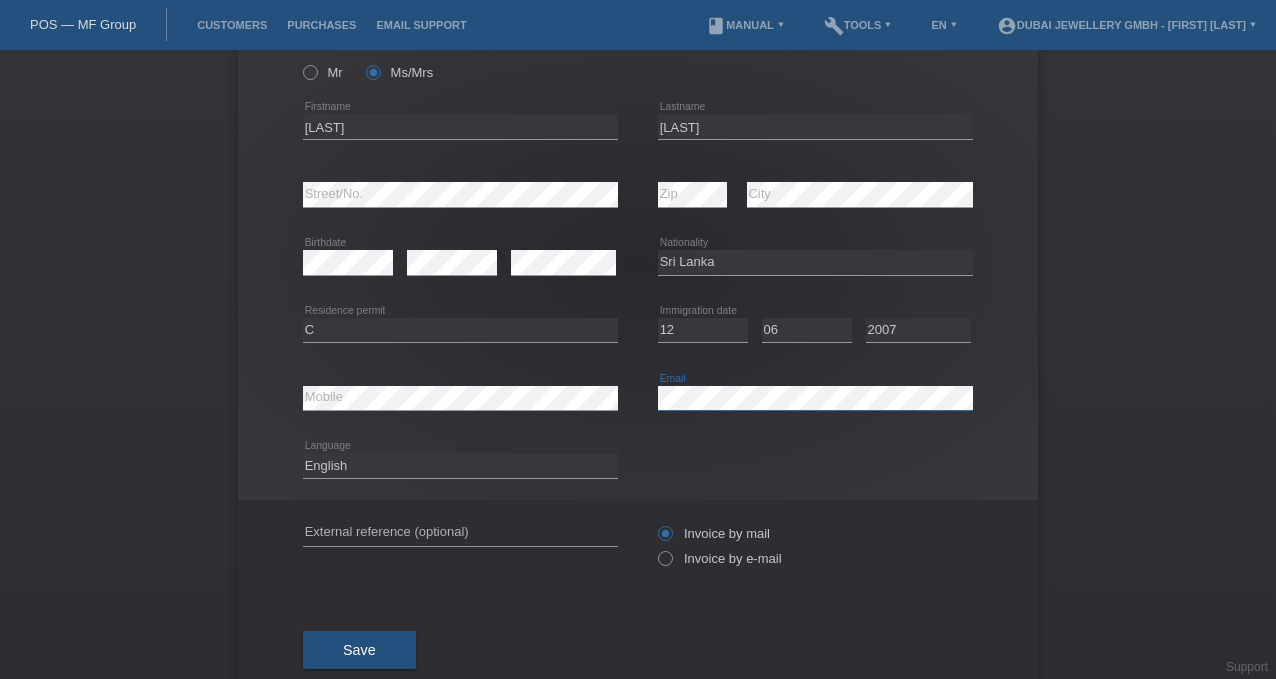 scroll, scrollTop: 152, scrollLeft: 0, axis: vertical 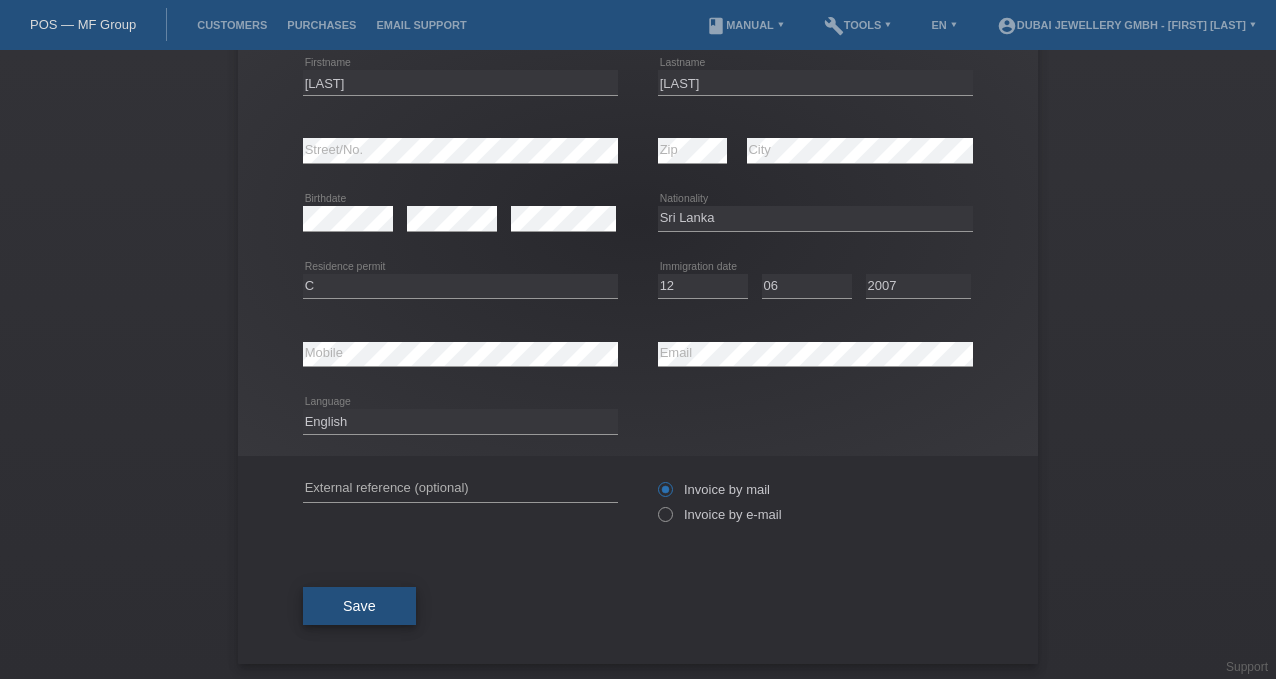 click on "Save" at bounding box center (359, 606) 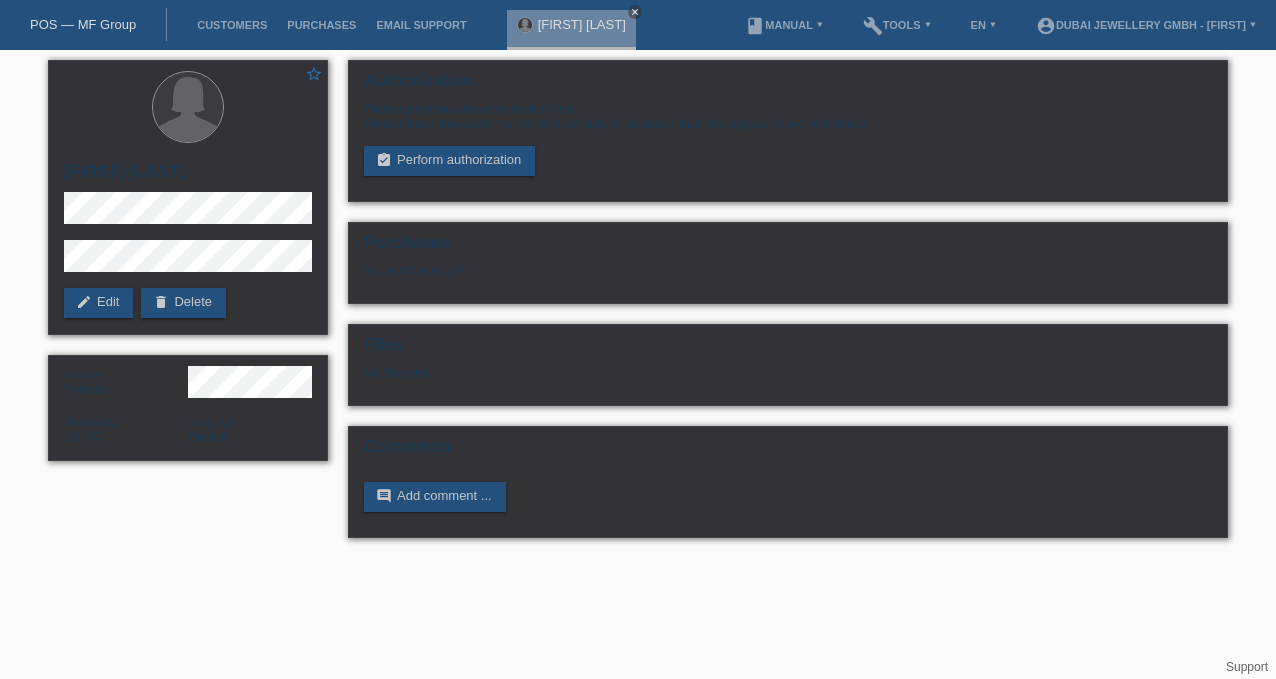 scroll, scrollTop: 0, scrollLeft: 0, axis: both 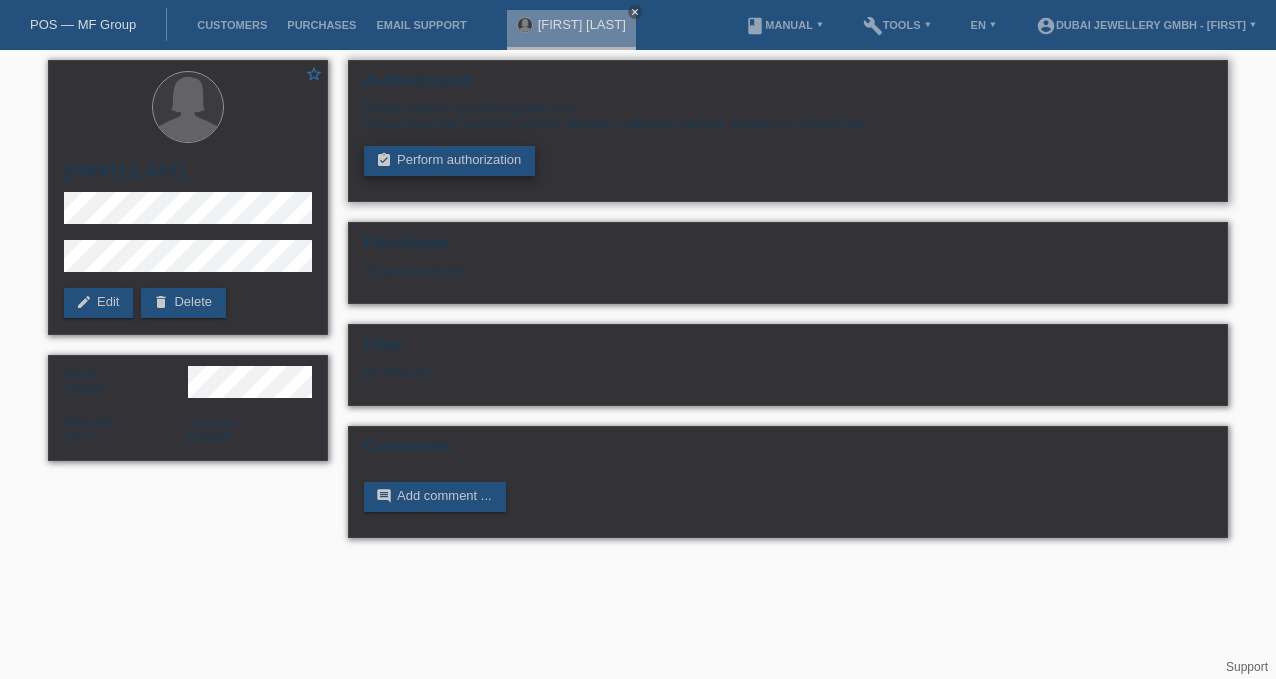 click on "assignment_turned_in  Perform authorization" at bounding box center [449, 161] 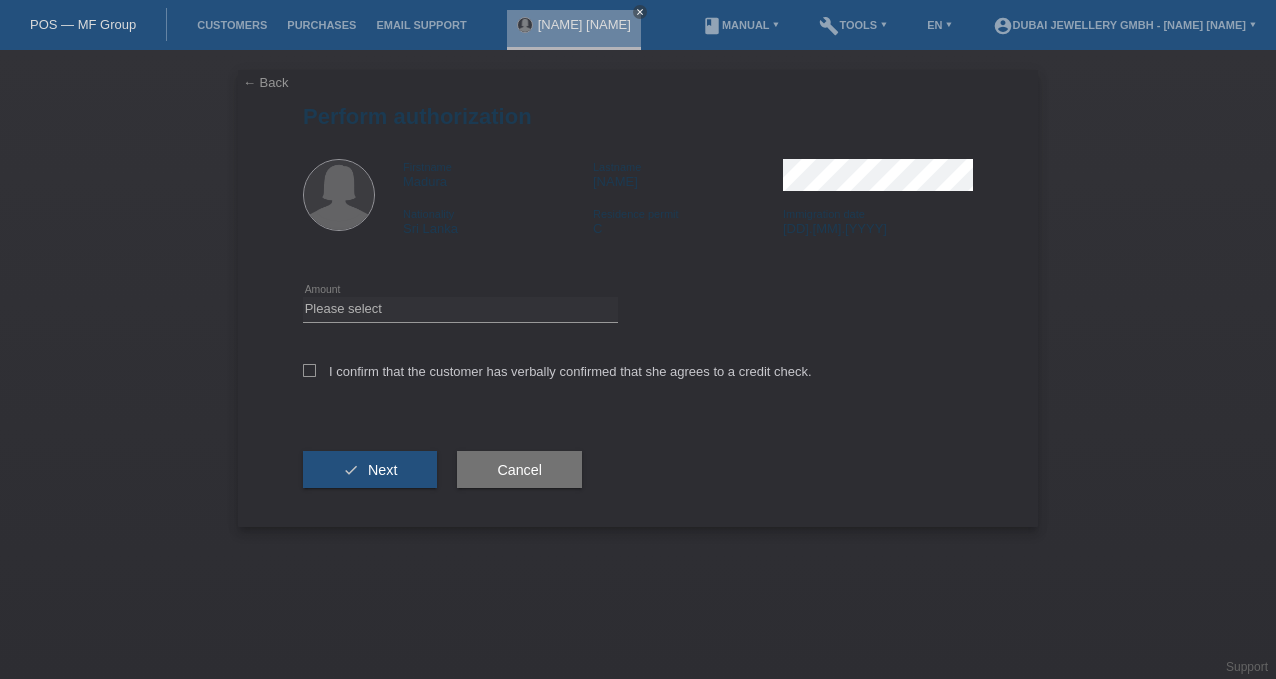 scroll, scrollTop: 0, scrollLeft: 0, axis: both 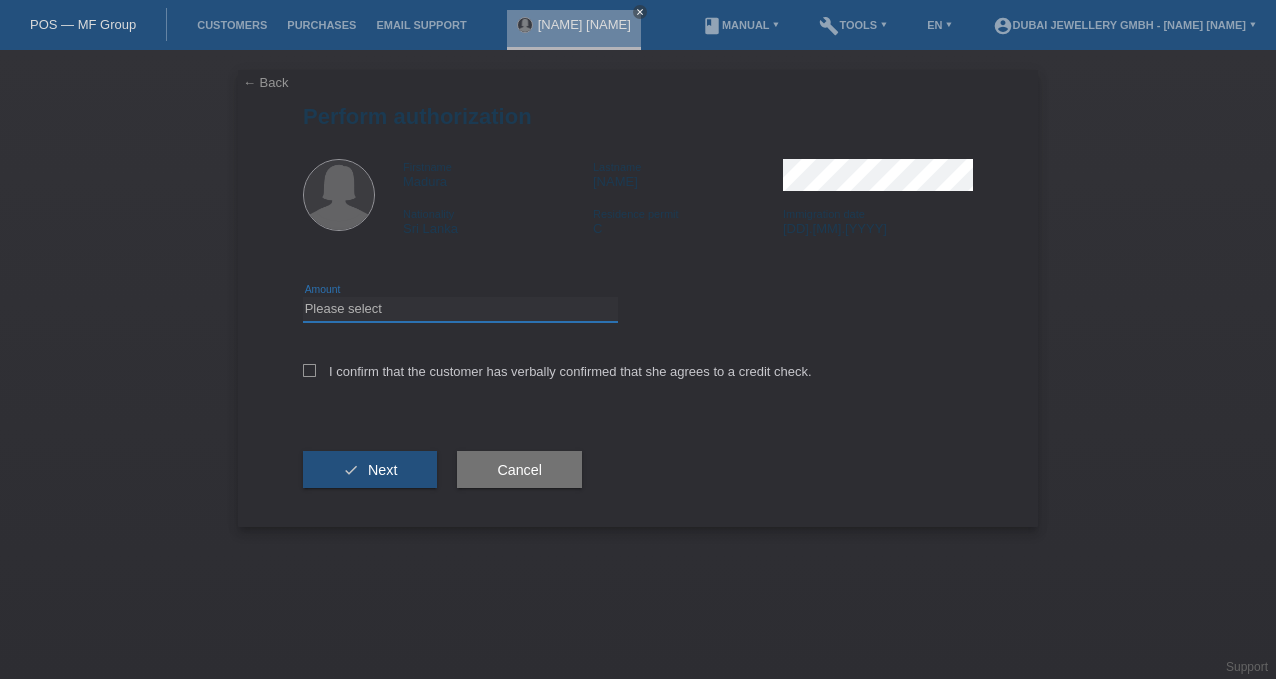 click on "Please select
CHF 1.00 - CHF 499.00
CHF 500.00 - CHF 1'999.00
CHF 2'000.00 - CHF 6'000.00" at bounding box center [460, 309] 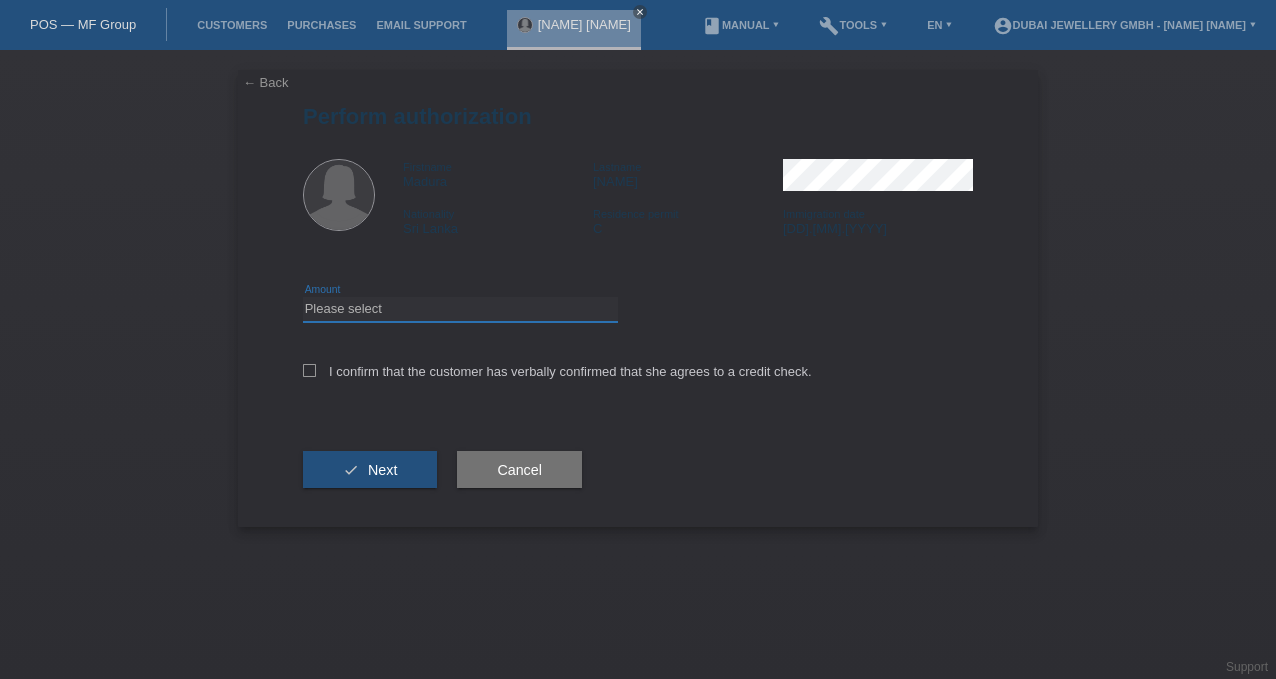 select on "1" 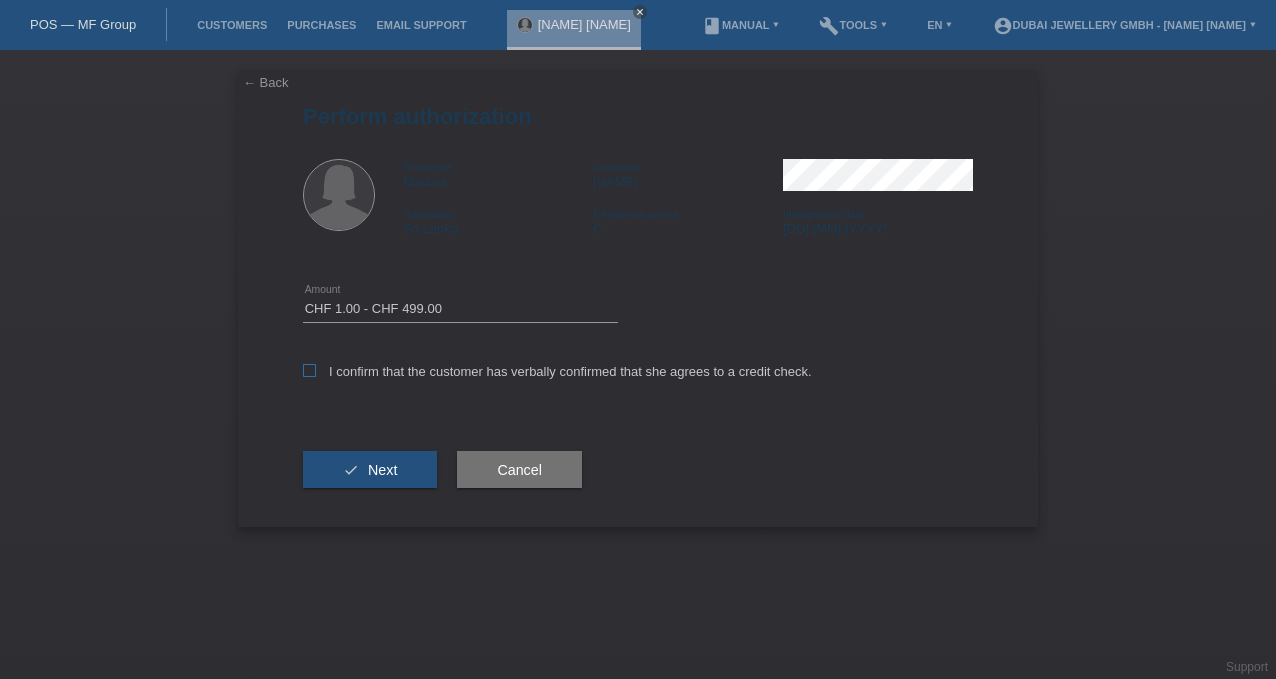 click on "I confirm that the customer has verbally confirmed that she agrees to a credit check." at bounding box center (557, 371) 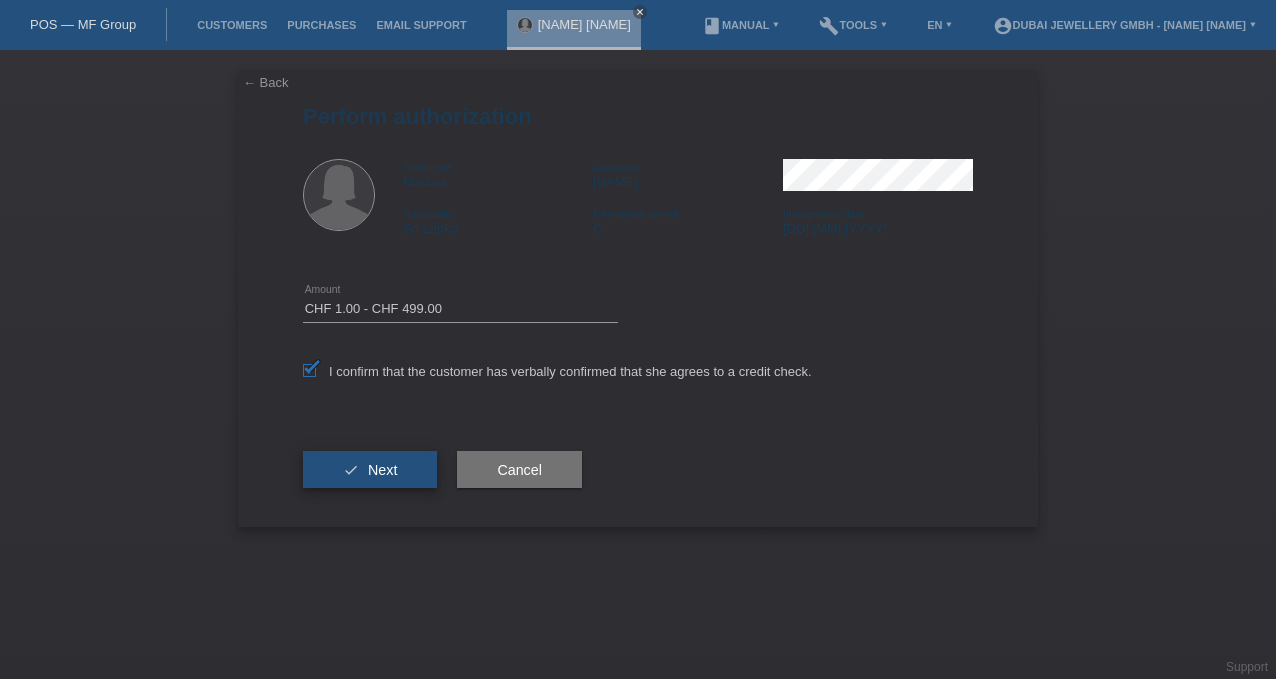 click on "check   Next" at bounding box center [370, 470] 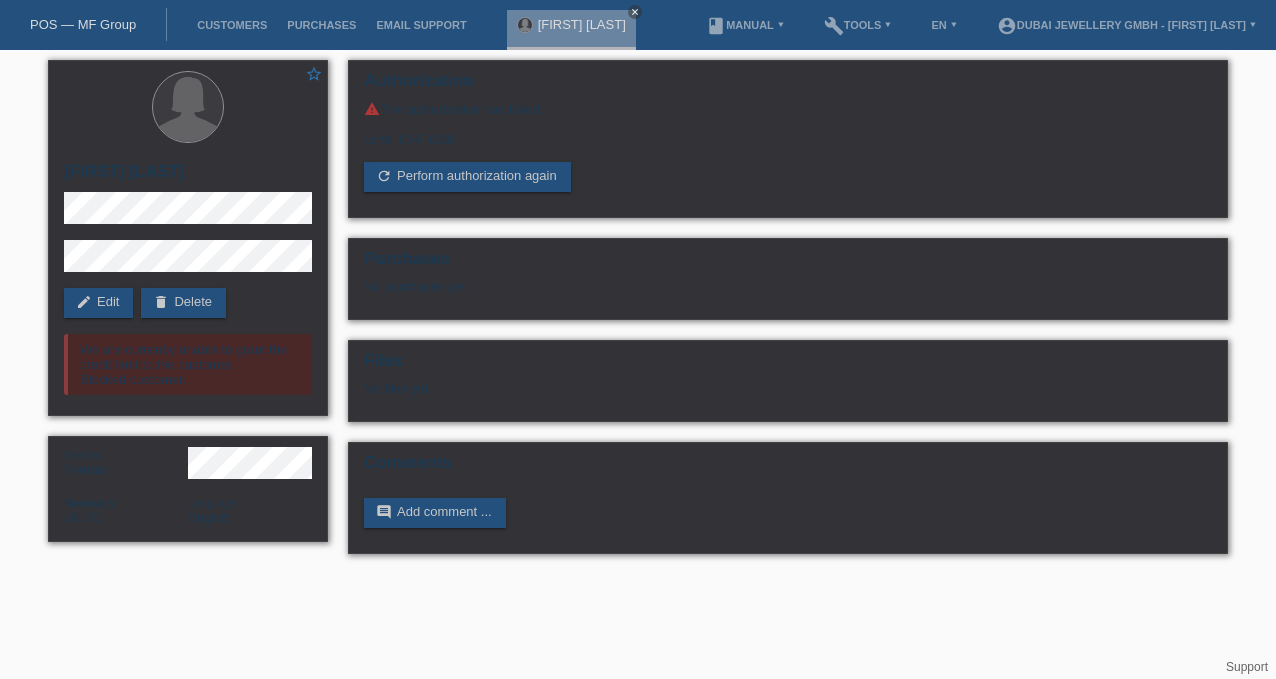 scroll, scrollTop: 0, scrollLeft: 0, axis: both 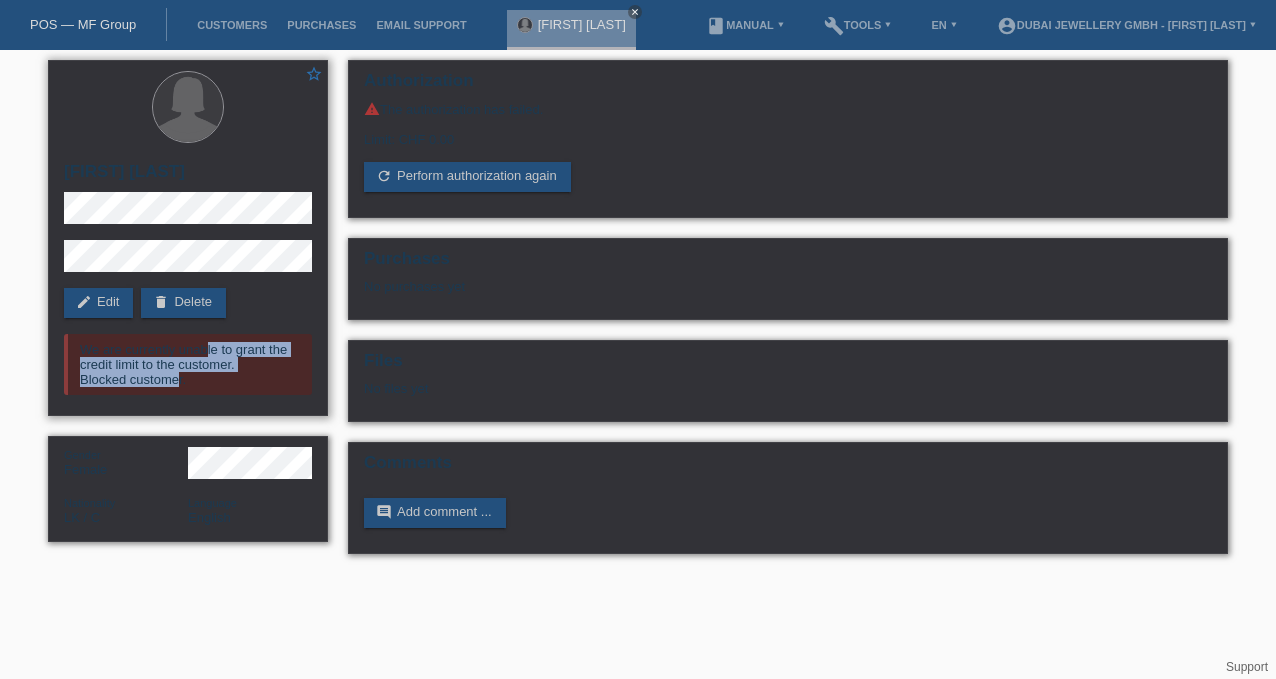 drag, startPoint x: 77, startPoint y: 355, endPoint x: 178, endPoint y: 382, distance: 104.54664 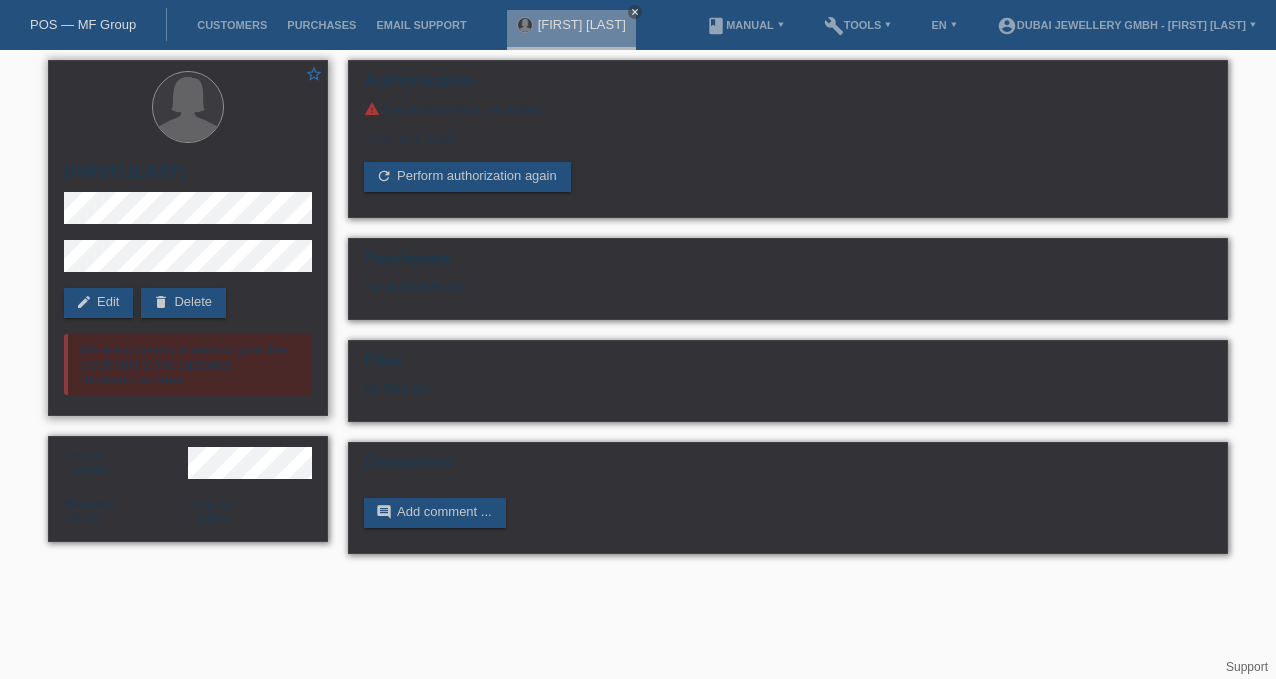 click on "We are currently unable to grant the credit limit to the customer. Blocked customer." at bounding box center (188, 364) 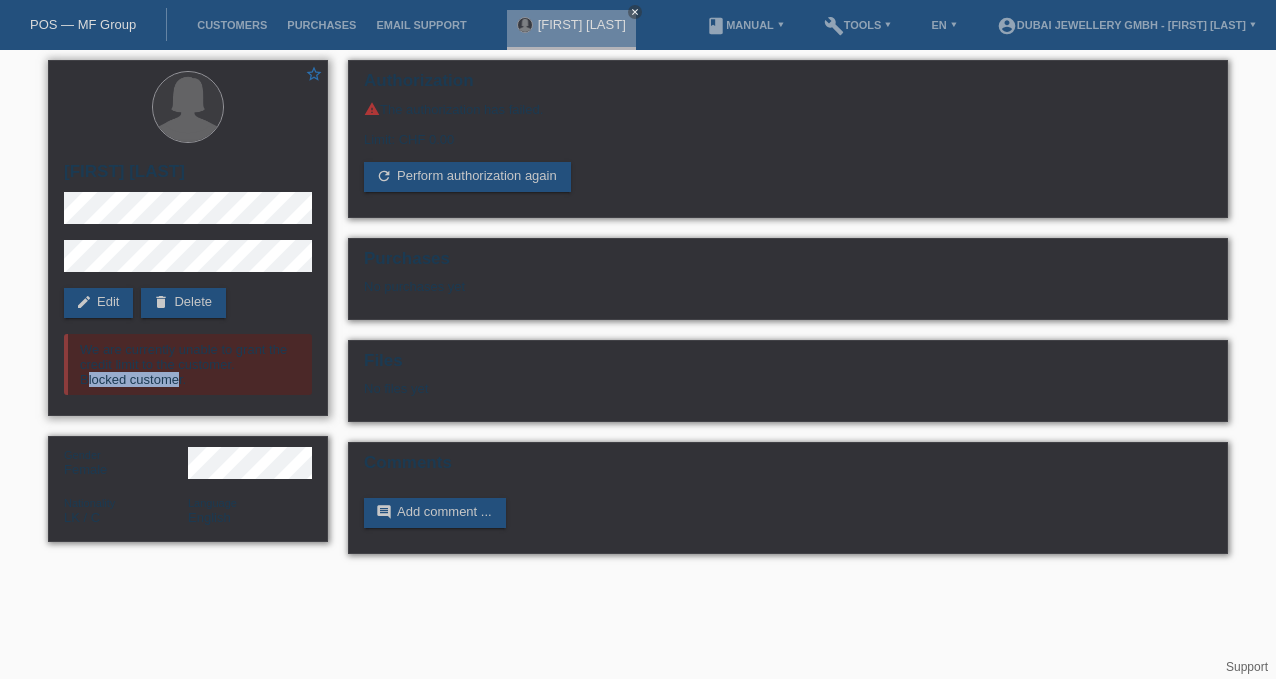 drag, startPoint x: 183, startPoint y: 387, endPoint x: 84, endPoint y: 387, distance: 99 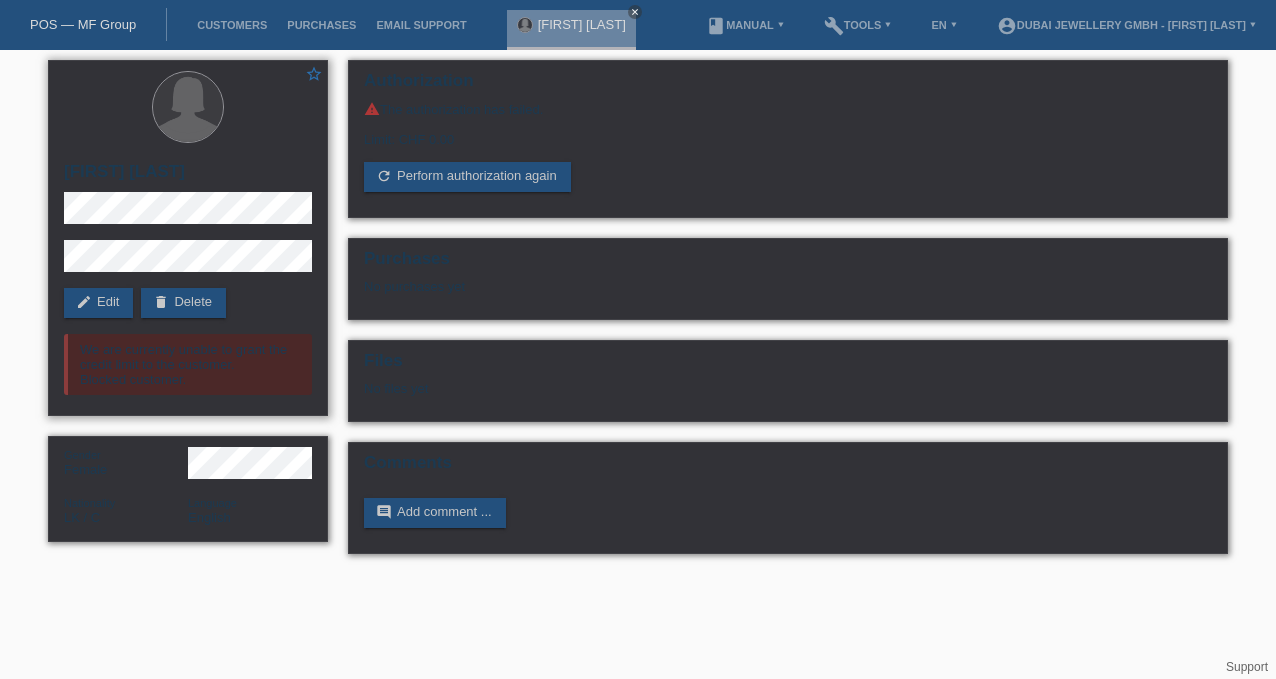 click on "We are currently unable to grant the credit limit to the customer. Blocked customer." at bounding box center [188, 364] 